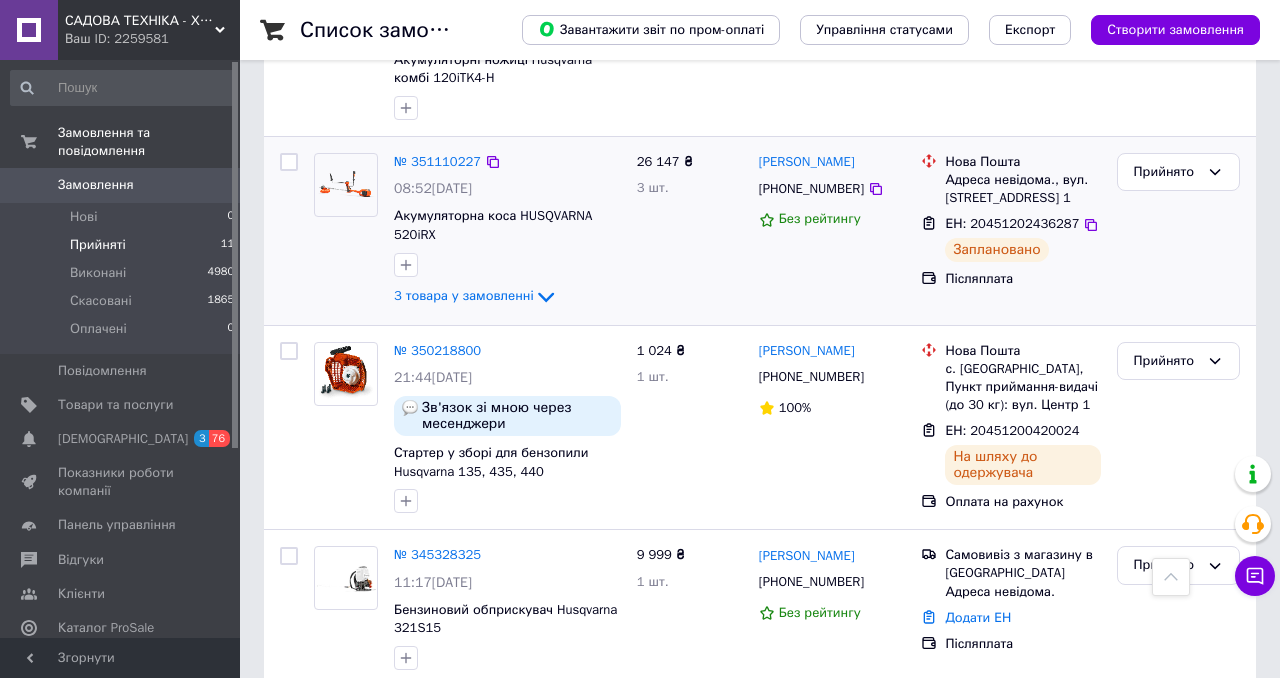 scroll, scrollTop: 1748, scrollLeft: 0, axis: vertical 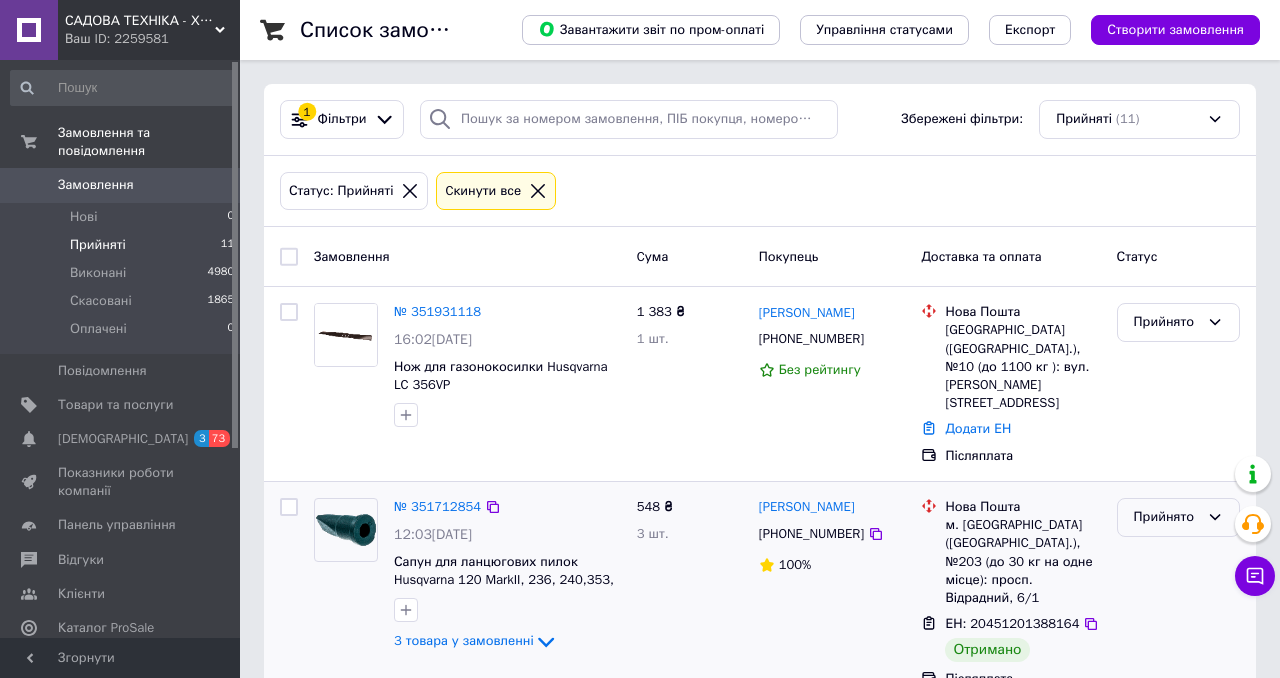 click on "Прийнято" at bounding box center (1178, 517) 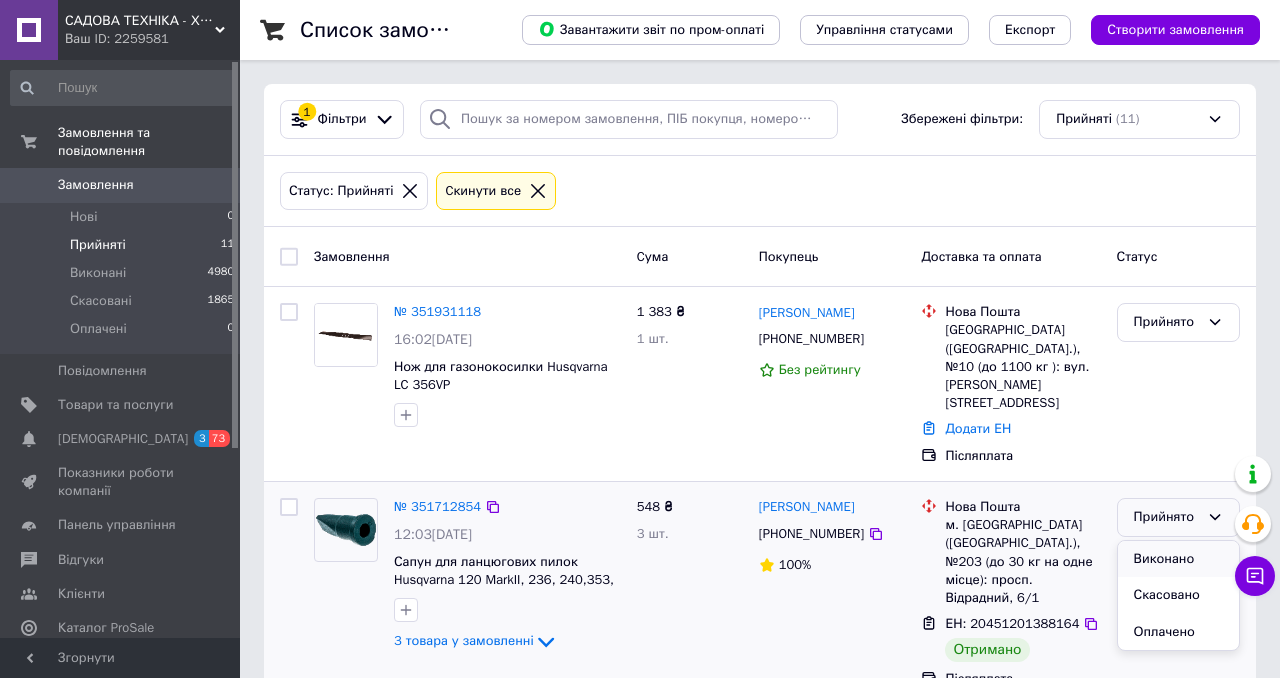 click on "Виконано" at bounding box center [1178, 559] 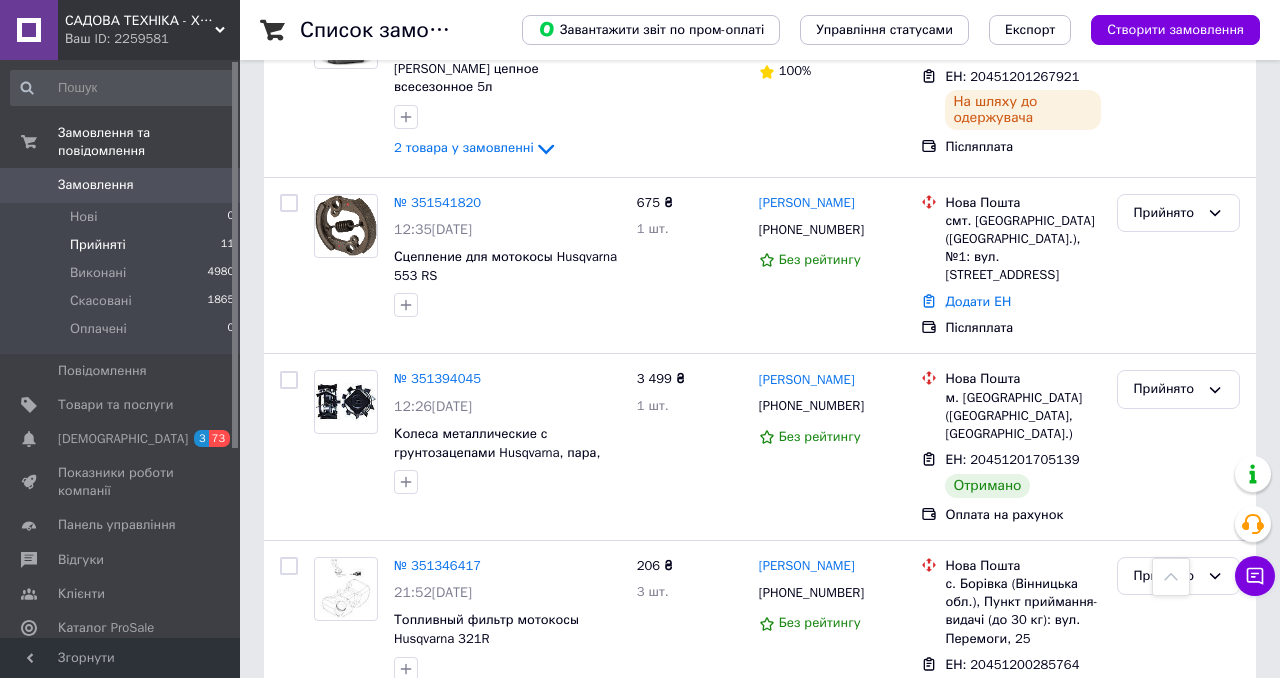 scroll, scrollTop: 717, scrollLeft: 0, axis: vertical 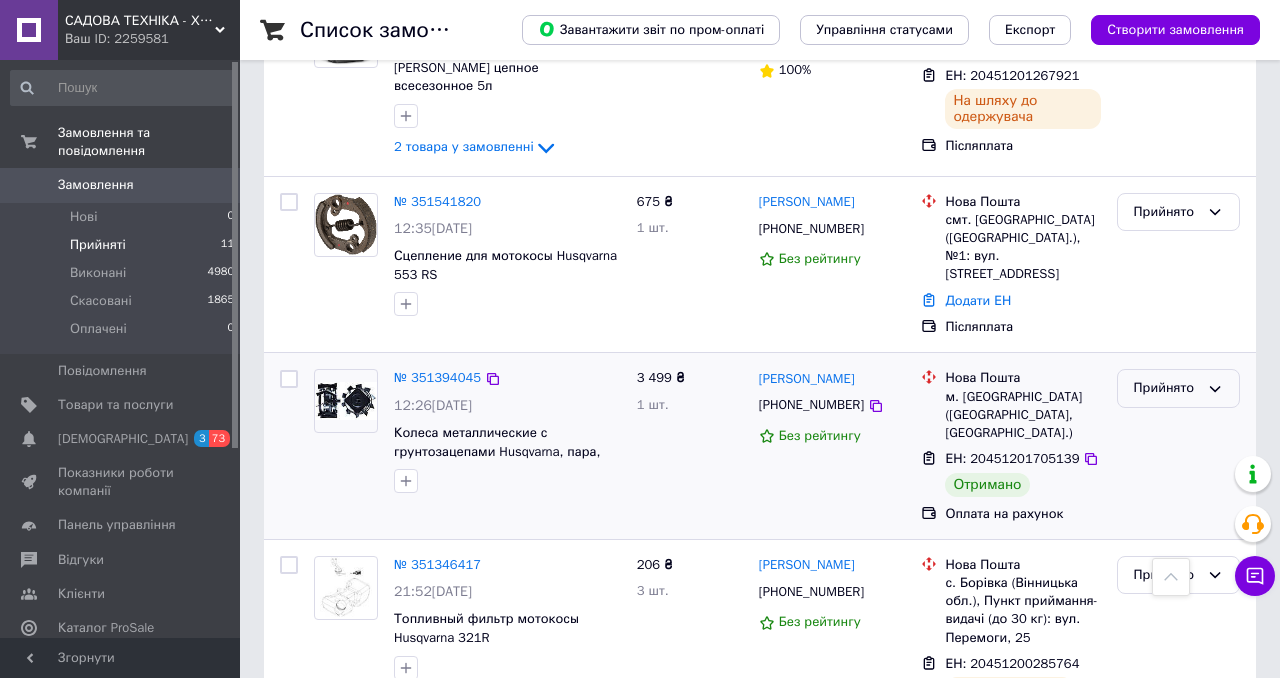 click 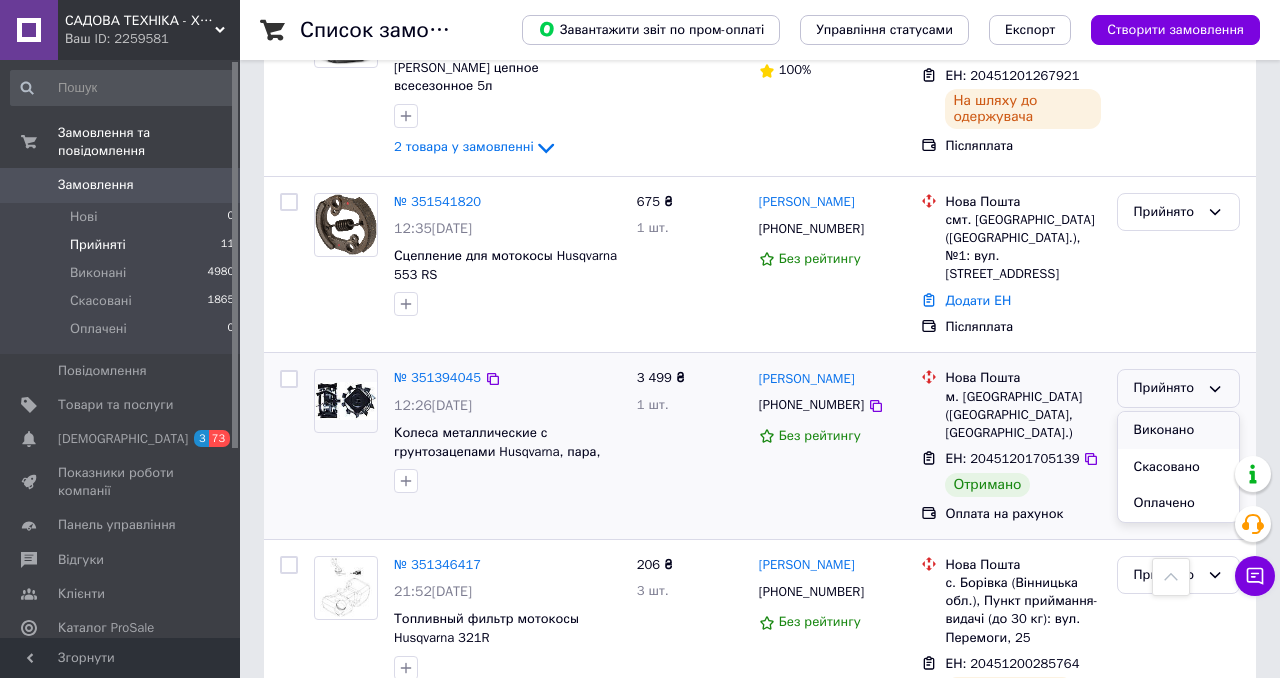 click on "Виконано" at bounding box center [1178, 430] 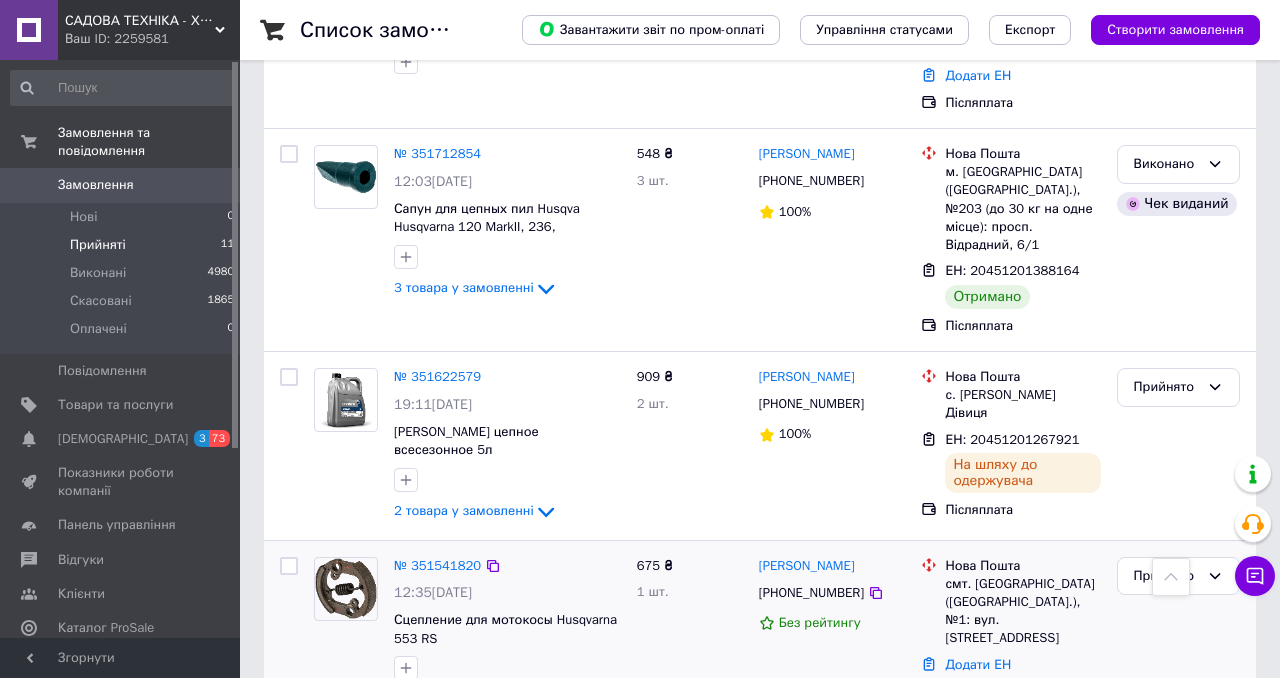 scroll, scrollTop: 309, scrollLeft: 0, axis: vertical 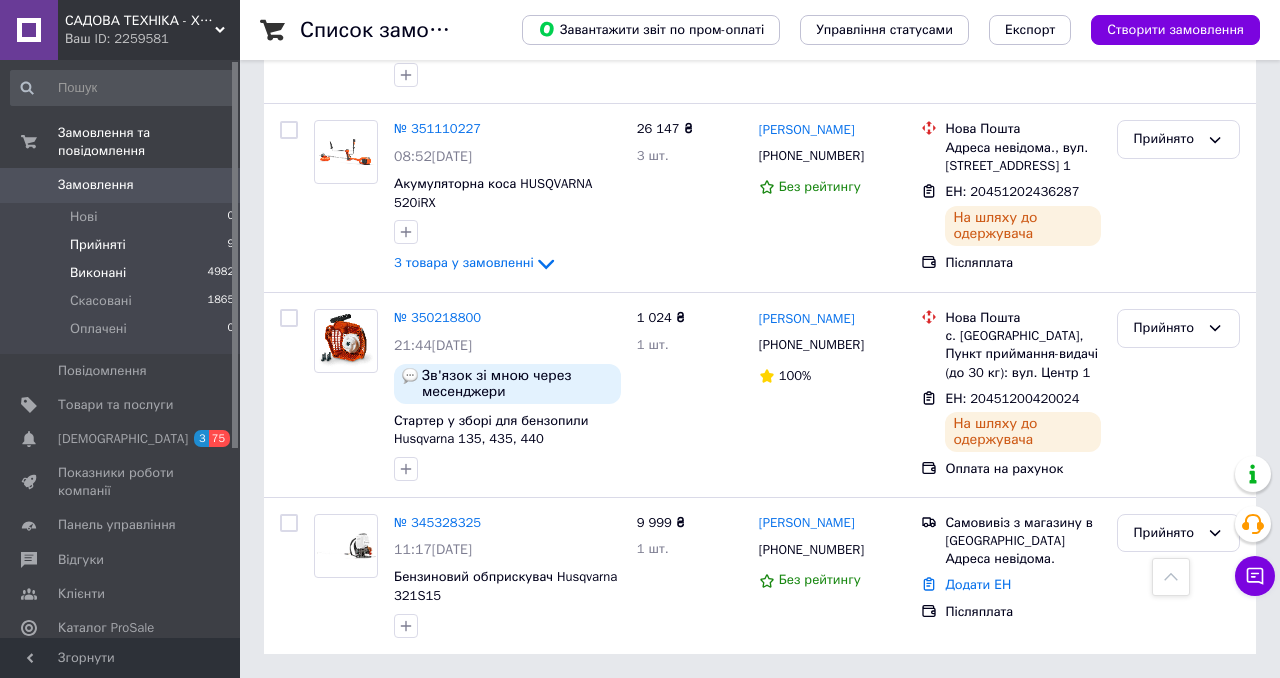 click on "Виконані" at bounding box center [98, 273] 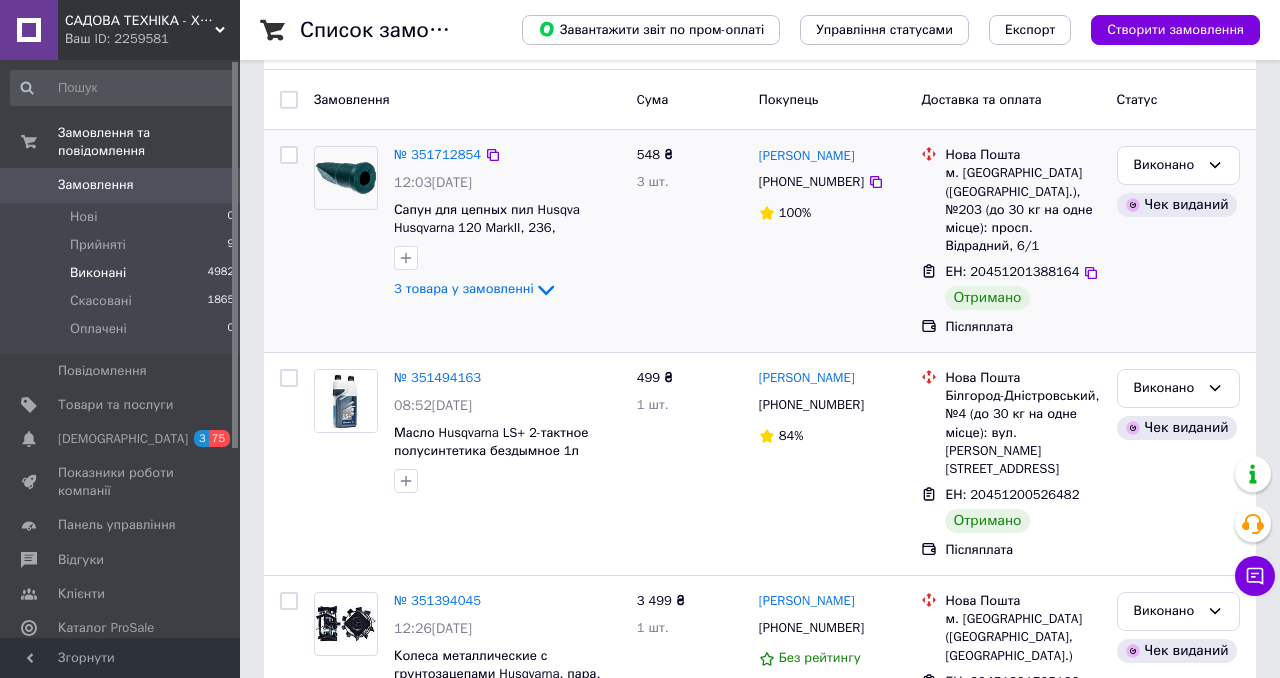 scroll, scrollTop: 153, scrollLeft: 0, axis: vertical 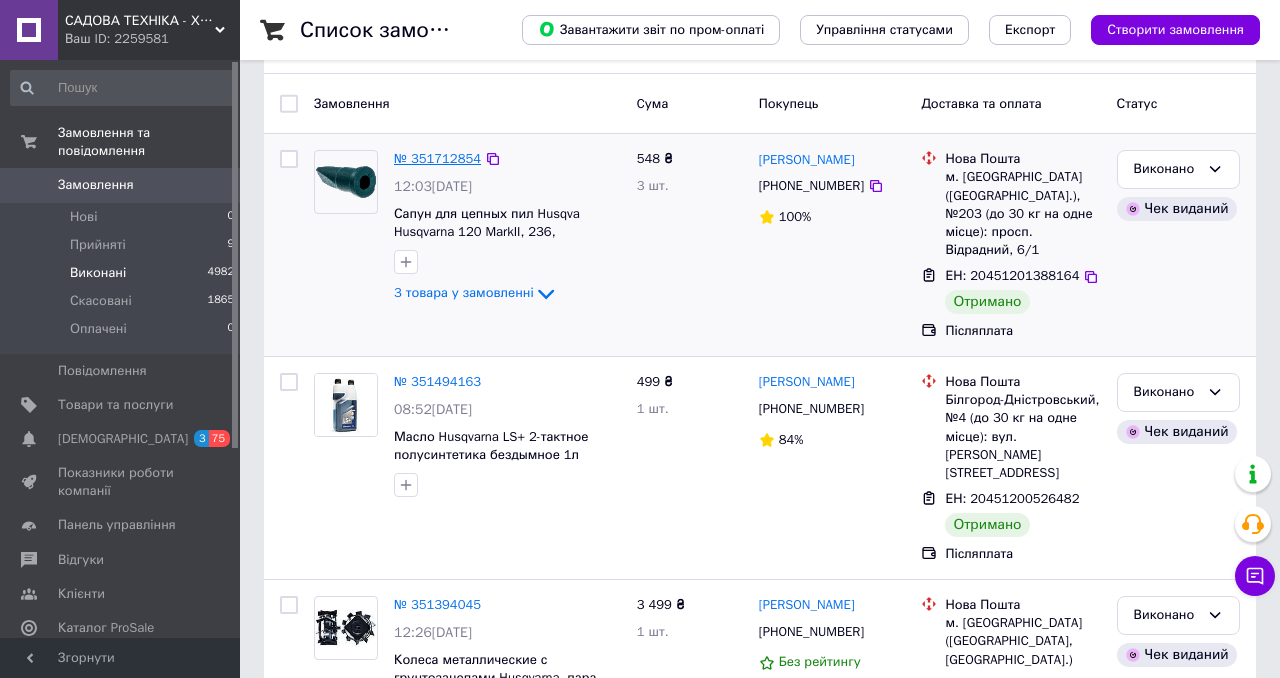 click on "№ 351712854" at bounding box center (437, 158) 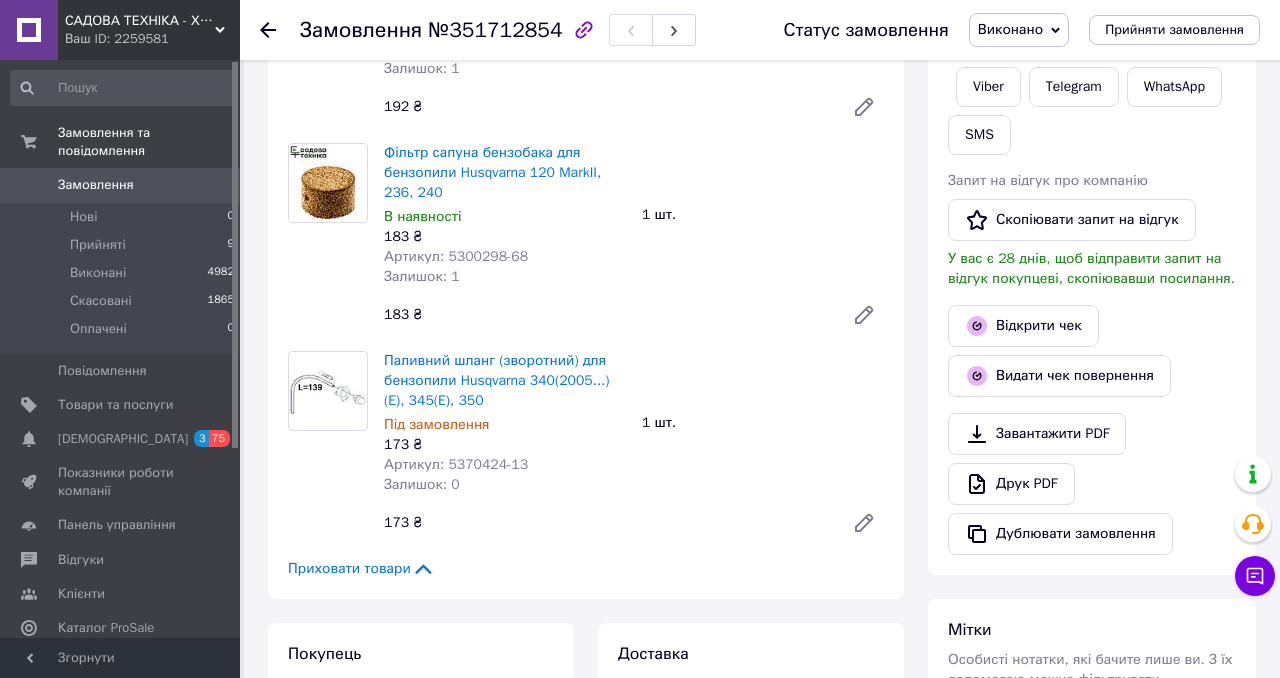 scroll, scrollTop: 0, scrollLeft: 0, axis: both 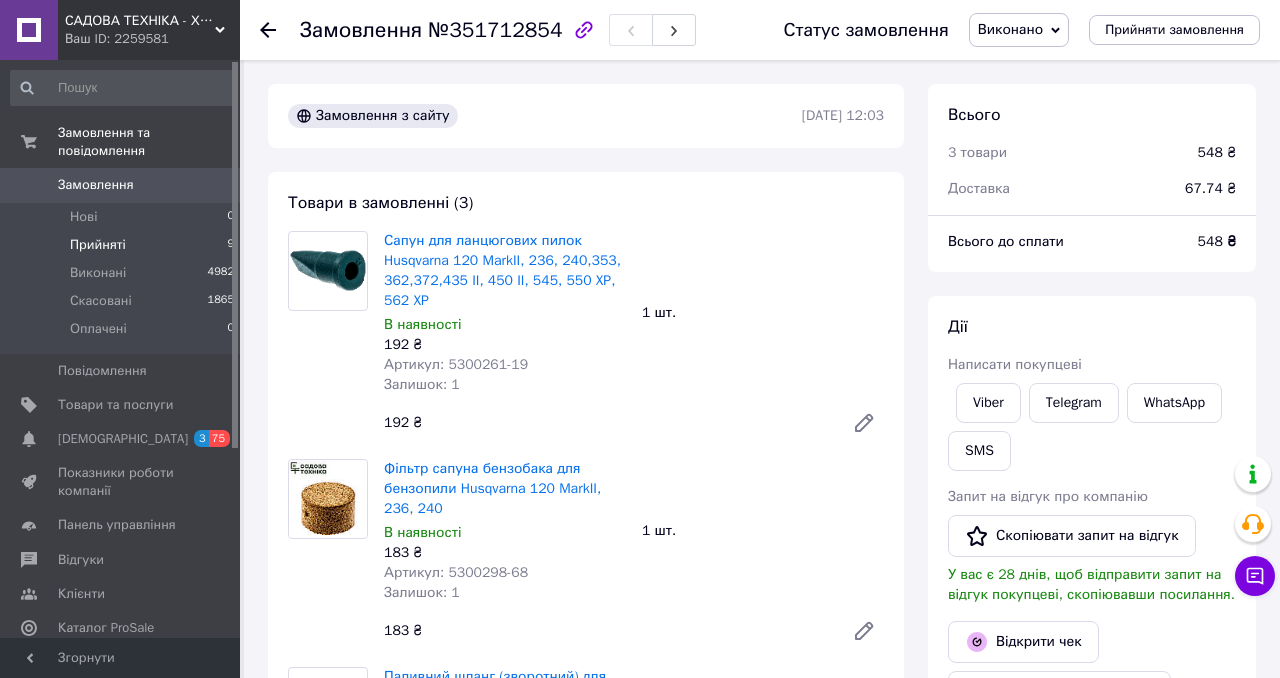 click on "Прийняті" at bounding box center (98, 245) 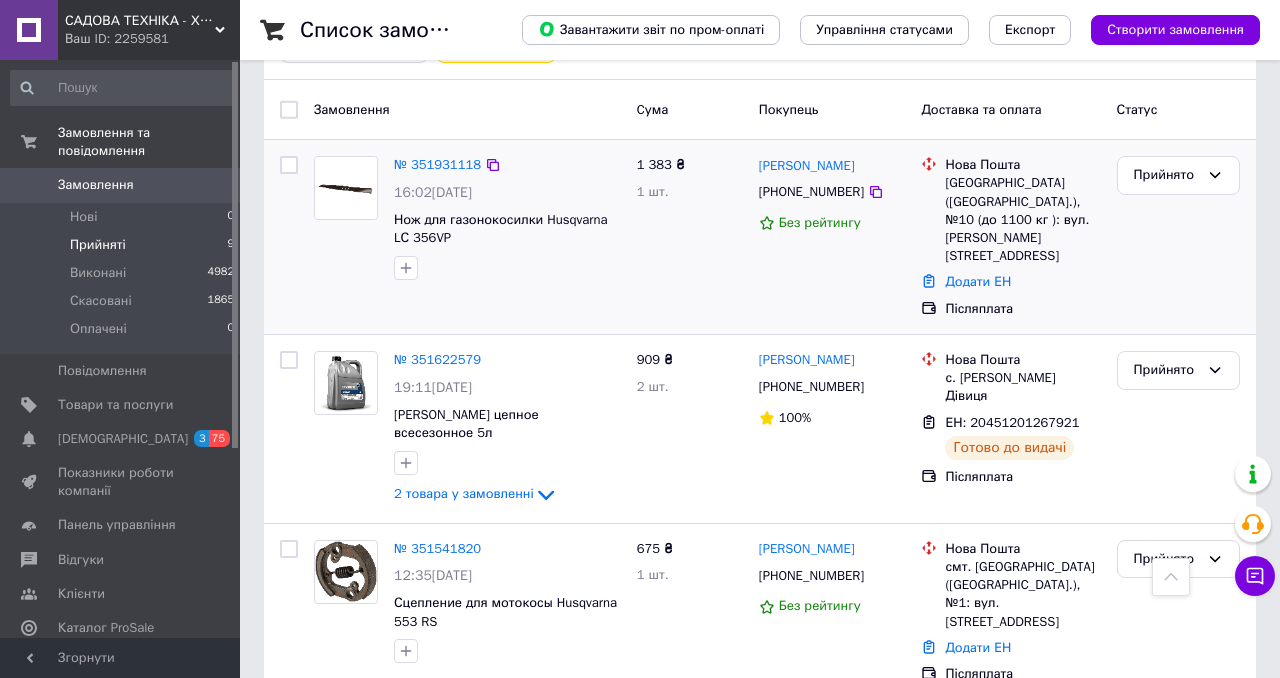 scroll, scrollTop: 0, scrollLeft: 0, axis: both 